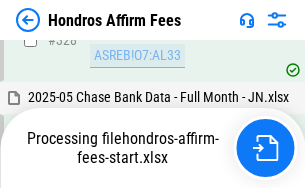 scroll, scrollTop: 4352, scrollLeft: 0, axis: vertical 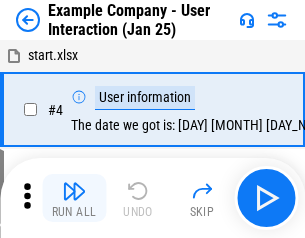 click at bounding box center [74, 191] 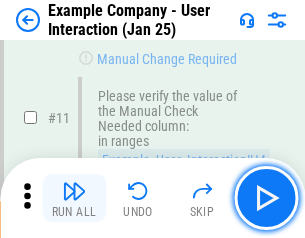scroll, scrollTop: 433, scrollLeft: 0, axis: vertical 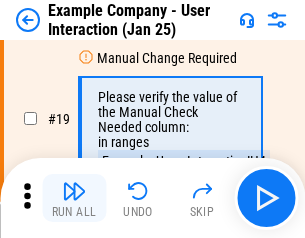 click at bounding box center [74, 191] 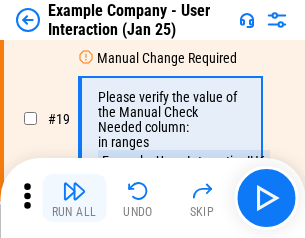 click at bounding box center (74, 191) 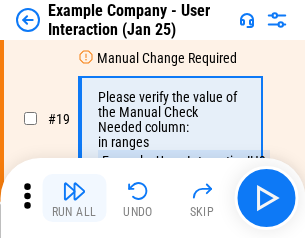 click at bounding box center [74, 191] 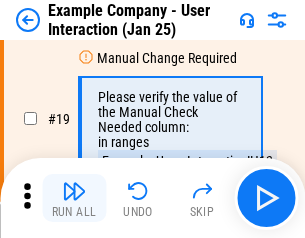 click at bounding box center (74, 191) 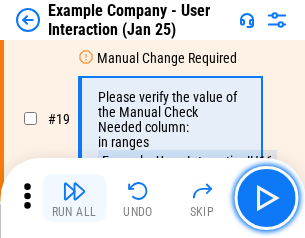 click at bounding box center (74, 191) 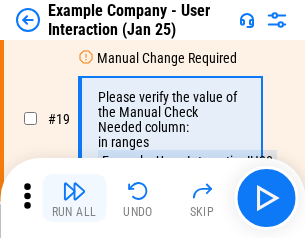 click at bounding box center [74, 191] 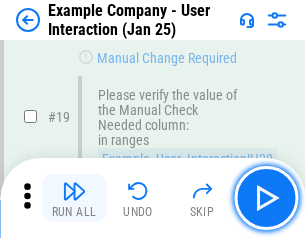 scroll, scrollTop: 552, scrollLeft: 0, axis: vertical 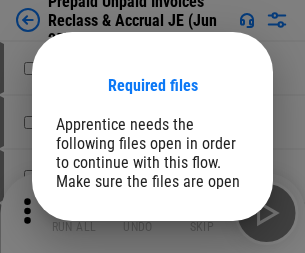 click on "Open" at bounding box center (209, 278) 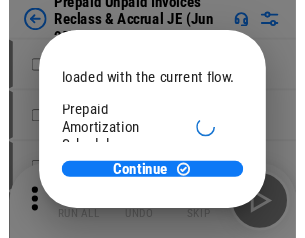 scroll, scrollTop: 119, scrollLeft: 0, axis: vertical 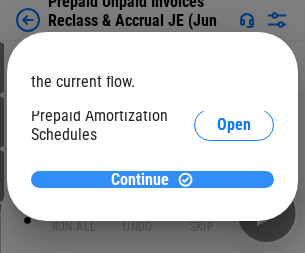 click on "Continue" at bounding box center (140, 180) 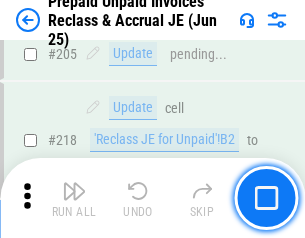 scroll, scrollTop: 2592, scrollLeft: 0, axis: vertical 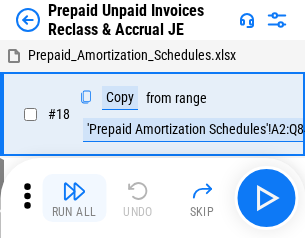 click at bounding box center (74, 191) 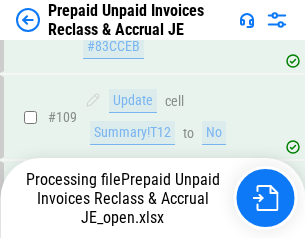 scroll, scrollTop: 2592, scrollLeft: 0, axis: vertical 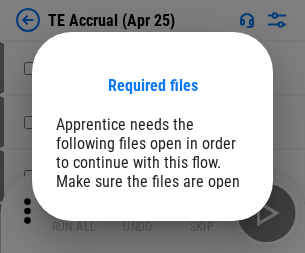 click on "Open" at bounding box center [209, 287] 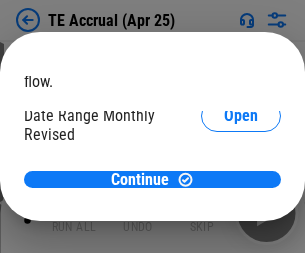 scroll, scrollTop: 119, scrollLeft: 0, axis: vertical 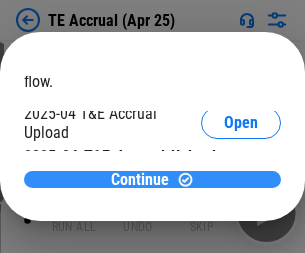 click on "Continue" at bounding box center (140, 180) 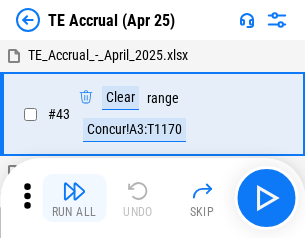 click at bounding box center [74, 191] 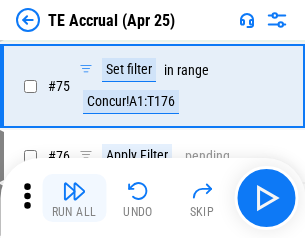 click at bounding box center [74, 191] 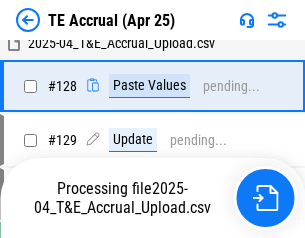 scroll, scrollTop: 4046, scrollLeft: 0, axis: vertical 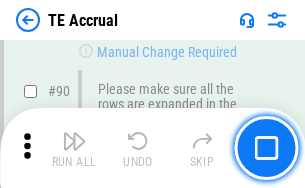 click at bounding box center (74, 141) 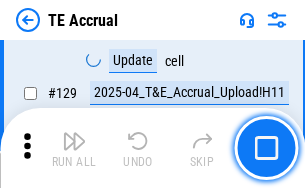scroll, scrollTop: 4178, scrollLeft: 0, axis: vertical 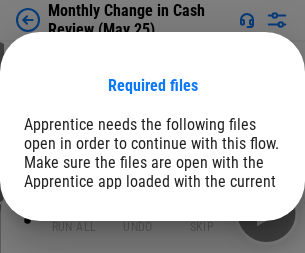 click on "Open" at bounding box center [241, 246] 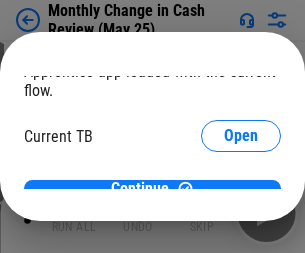 click on "Open" at bounding box center (241, 197) 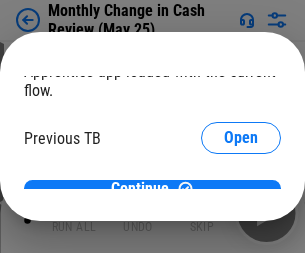 scroll, scrollTop: 65, scrollLeft: 0, axis: vertical 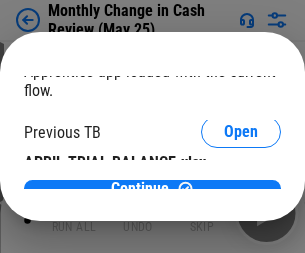 click on "Open" at bounding box center [326, 193] 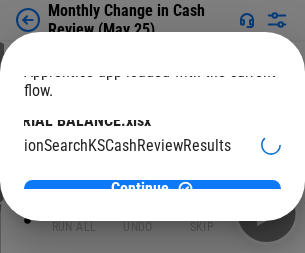 scroll, scrollTop: 126, scrollLeft: 80, axis: both 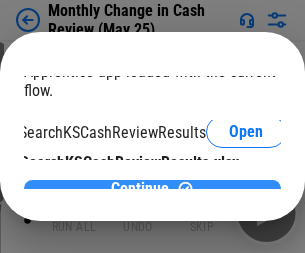 click on "Continue" at bounding box center (140, 189) 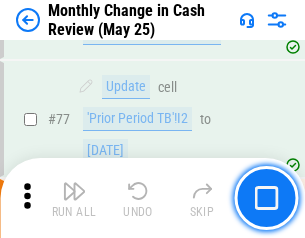 scroll, scrollTop: 1431, scrollLeft: 0, axis: vertical 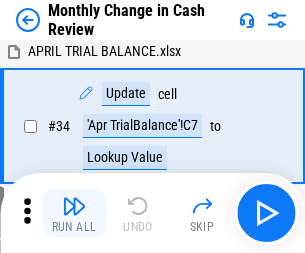 click at bounding box center [74, 206] 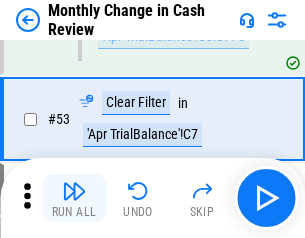 click at bounding box center [74, 191] 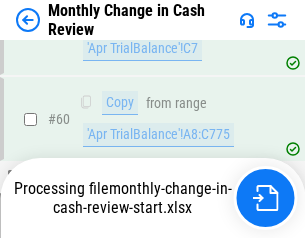 scroll, scrollTop: 1431, scrollLeft: 0, axis: vertical 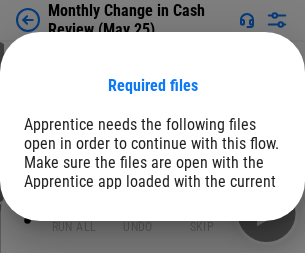 click on "Open" at bounding box center [241, 246] 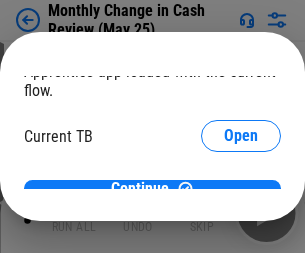 click on "Open" at bounding box center (241, 197) 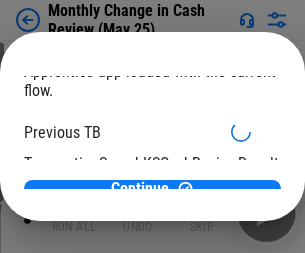 scroll, scrollTop: 65, scrollLeft: 0, axis: vertical 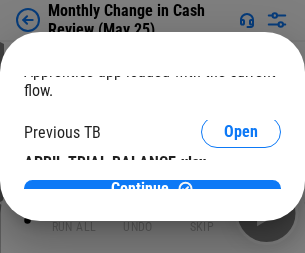 click on "Open" at bounding box center [326, 193] 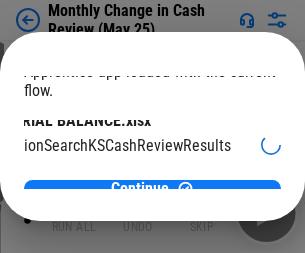 scroll, scrollTop: 126, scrollLeft: 80, axis: both 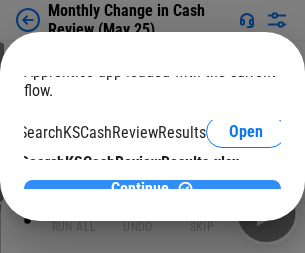 click on "Continue" at bounding box center [140, 189] 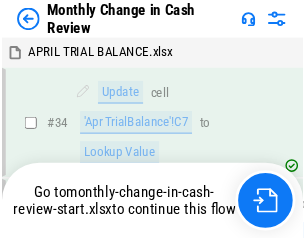scroll, scrollTop: 1431, scrollLeft: 0, axis: vertical 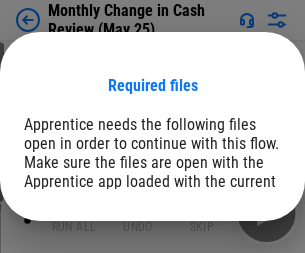 click on "Open" at bounding box center (241, 246) 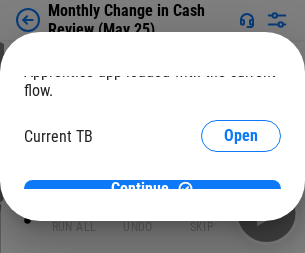 click on "Open" at bounding box center [241, 197] 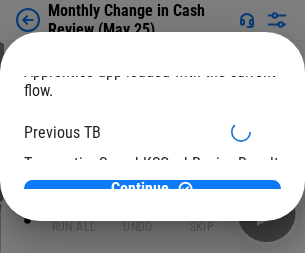 scroll, scrollTop: 65, scrollLeft: 0, axis: vertical 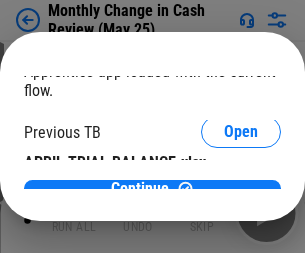 click on "Open" at bounding box center [326, 193] 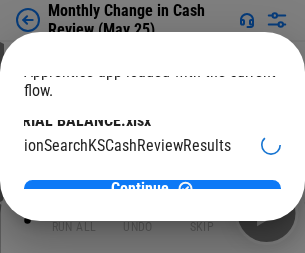 scroll, scrollTop: 126, scrollLeft: 80, axis: both 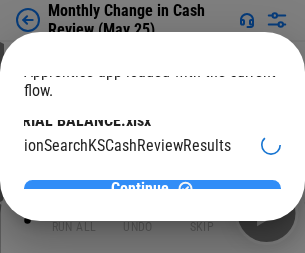 click on "Continue" at bounding box center [140, 189] 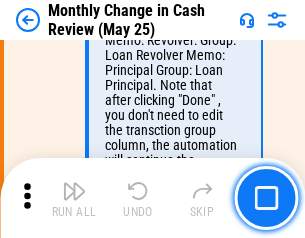 scroll, scrollTop: 5422, scrollLeft: 0, axis: vertical 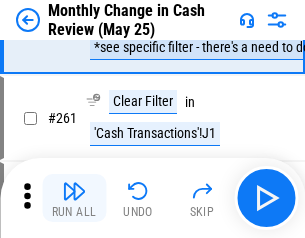 click at bounding box center (74, 191) 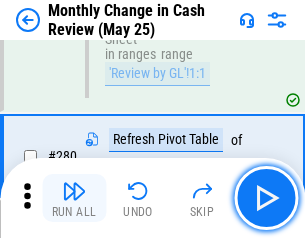 scroll, scrollTop: 6104, scrollLeft: 0, axis: vertical 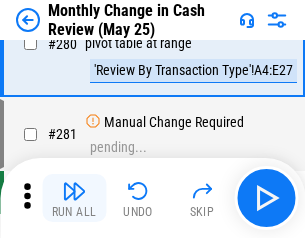 click at bounding box center [74, 191] 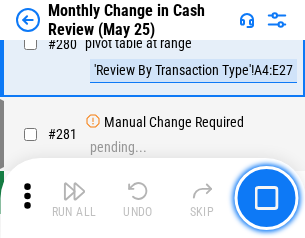 scroll, scrollTop: 6254, scrollLeft: 0, axis: vertical 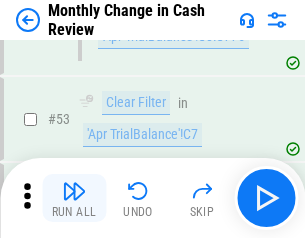click at bounding box center [74, 191] 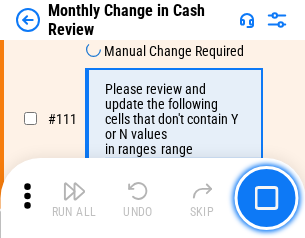 click at bounding box center [74, 191] 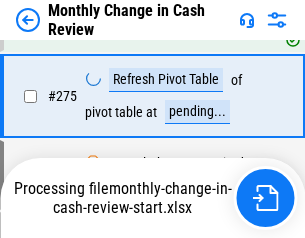 scroll, scrollTop: 6081, scrollLeft: 0, axis: vertical 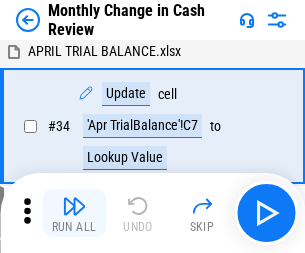 click at bounding box center [74, 206] 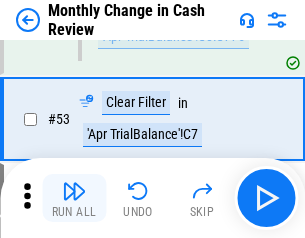 click at bounding box center [74, 191] 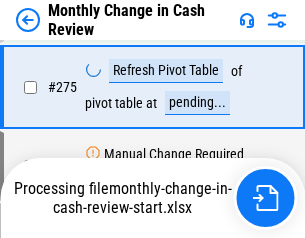 scroll, scrollTop: 6081, scrollLeft: 0, axis: vertical 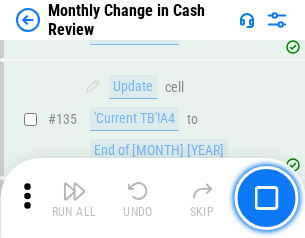 click at bounding box center [74, 191] 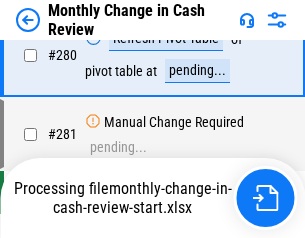 scroll, scrollTop: 6208, scrollLeft: 0, axis: vertical 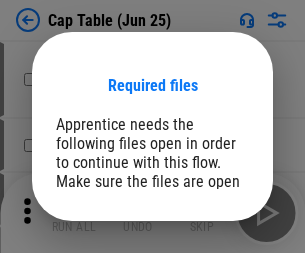 click on "Open" at bounding box center [209, 268] 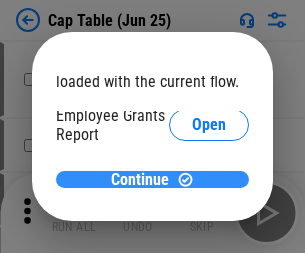 click on "Continue" at bounding box center (140, 180) 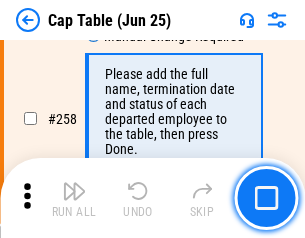 scroll, scrollTop: 9481, scrollLeft: 0, axis: vertical 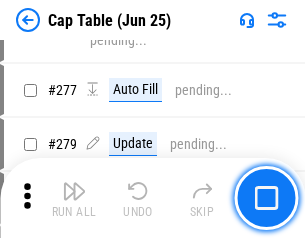 click at bounding box center (74, 191) 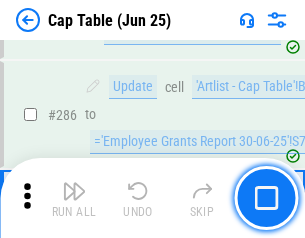 scroll, scrollTop: 10397, scrollLeft: 0, axis: vertical 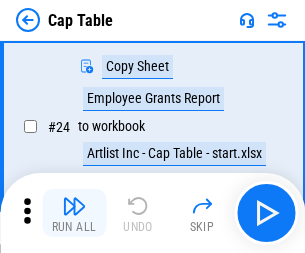 click at bounding box center (74, 206) 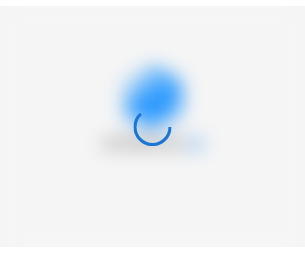 scroll, scrollTop: 0, scrollLeft: 0, axis: both 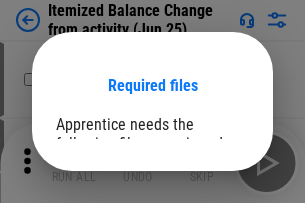 click on "Open" at bounding box center [209, 278] 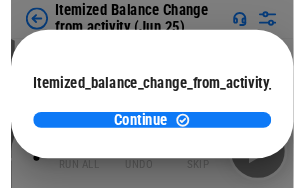 scroll, scrollTop: 146, scrollLeft: 0, axis: vertical 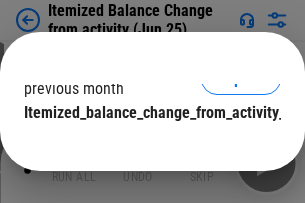 click on "Continue" at bounding box center (140, 153) 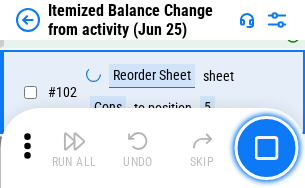 scroll, scrollTop: 3345, scrollLeft: 0, axis: vertical 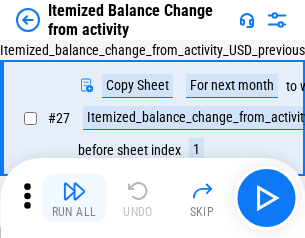 click at bounding box center [74, 191] 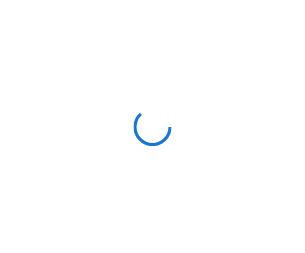 scroll, scrollTop: 0, scrollLeft: 0, axis: both 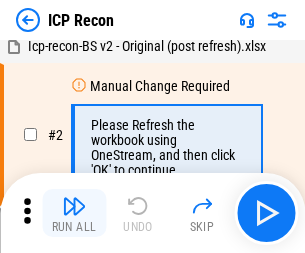 click at bounding box center [74, 206] 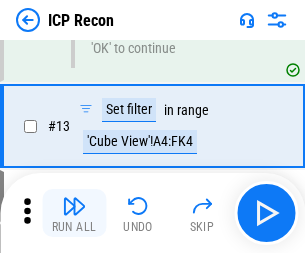 click at bounding box center (74, 206) 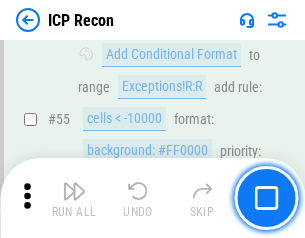 scroll, scrollTop: 1743, scrollLeft: 0, axis: vertical 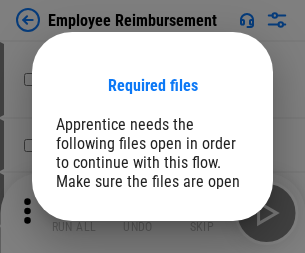 click on "Open" at bounding box center (209, 268) 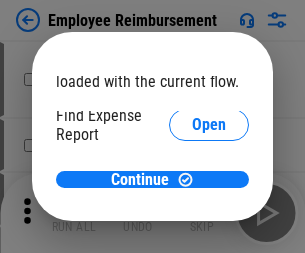click on "Open" at bounding box center [209, 240] 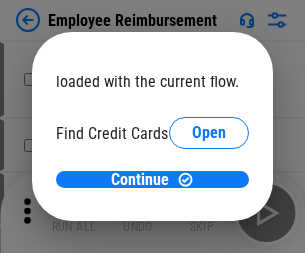 scroll, scrollTop: 119, scrollLeft: 0, axis: vertical 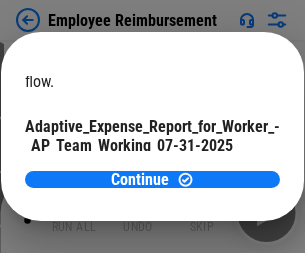 click on "Open" at bounding box center [240, 195] 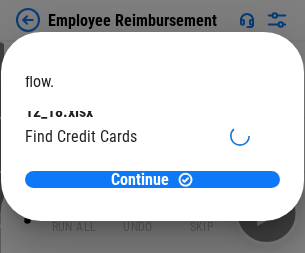 scroll, scrollTop: 208, scrollLeft: 0, axis: vertical 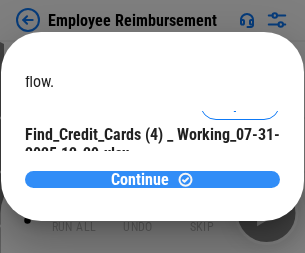click on "Continue" at bounding box center [140, 180] 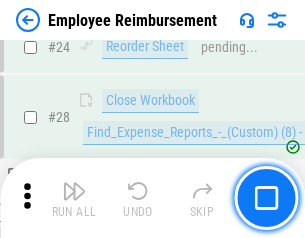 scroll, scrollTop: 935, scrollLeft: 0, axis: vertical 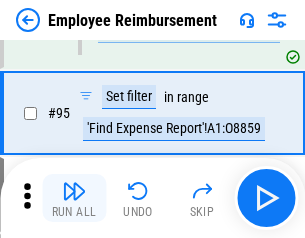 click at bounding box center [74, 191] 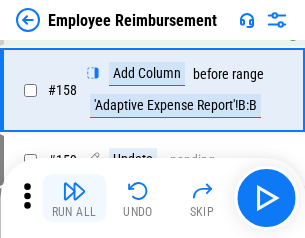 click at bounding box center [74, 191] 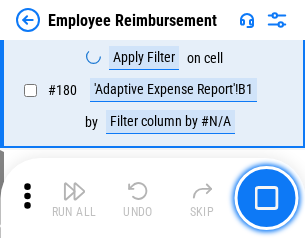 scroll, scrollTop: 5083, scrollLeft: 0, axis: vertical 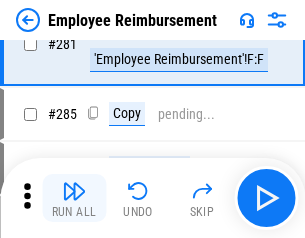 click at bounding box center (74, 191) 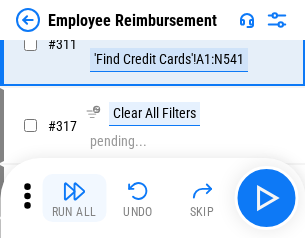 click at bounding box center (74, 191) 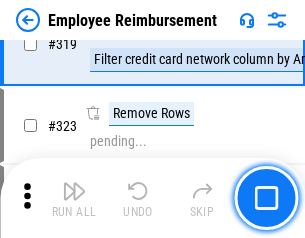 scroll, scrollTop: 10279, scrollLeft: 0, axis: vertical 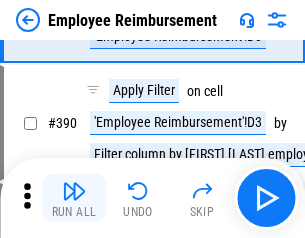 click at bounding box center [74, 191] 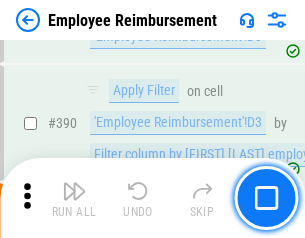 click at bounding box center [74, 191] 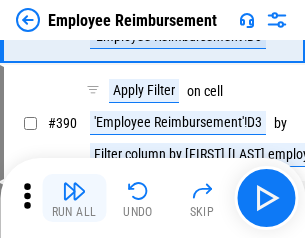 click at bounding box center (74, 191) 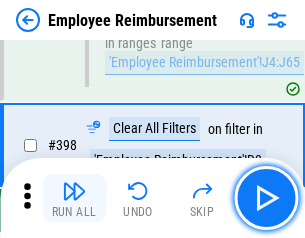 scroll, scrollTop: 12266, scrollLeft: 0, axis: vertical 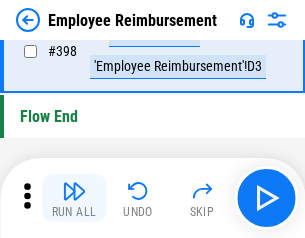 click at bounding box center (74, 191) 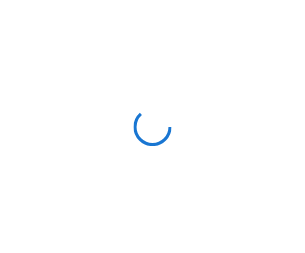 scroll, scrollTop: 0, scrollLeft: 0, axis: both 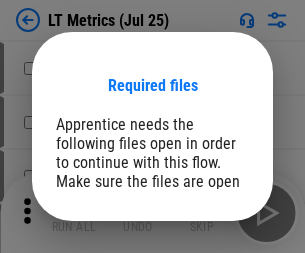 click on "Open" at bounding box center (209, 265) 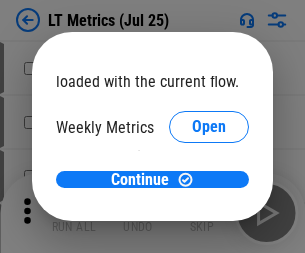 click on "Open" at bounding box center (209, 210) 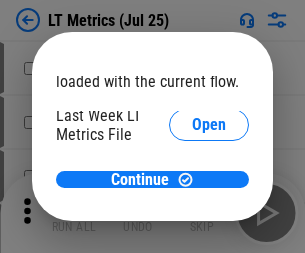 click on "Open" at bounding box center [209, 211] 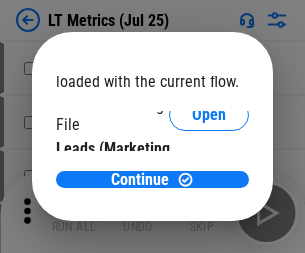 click on "Open" at bounding box center (209, 201) 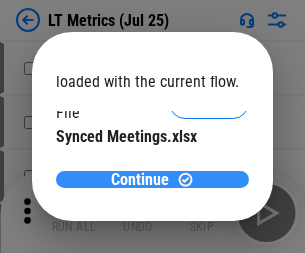 click on "Continue" at bounding box center (140, 180) 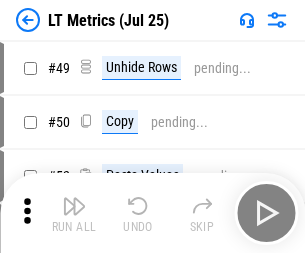 click at bounding box center (74, 206) 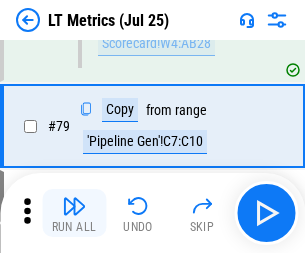 click at bounding box center [74, 206] 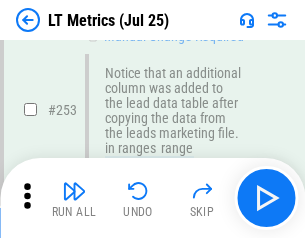 scroll, scrollTop: 3260, scrollLeft: 0, axis: vertical 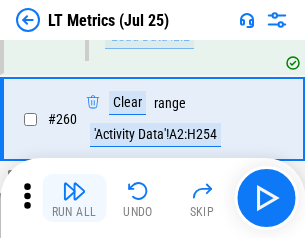 click at bounding box center (74, 191) 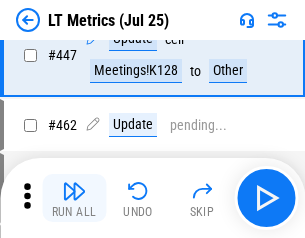 click at bounding box center (74, 191) 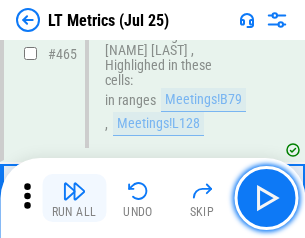 scroll, scrollTop: 5308, scrollLeft: 0, axis: vertical 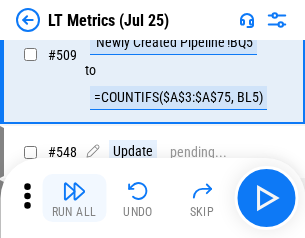 click at bounding box center (74, 191) 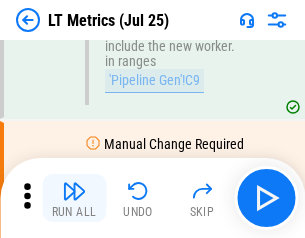 click at bounding box center (74, 191) 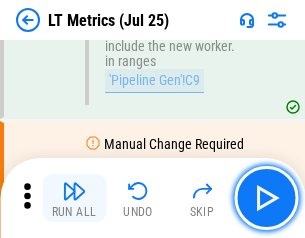 scroll, scrollTop: 6907, scrollLeft: 0, axis: vertical 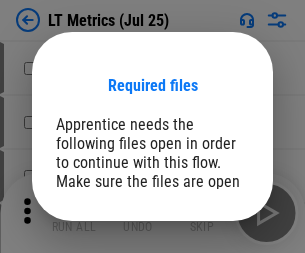 click on "Open" at bounding box center (209, 265) 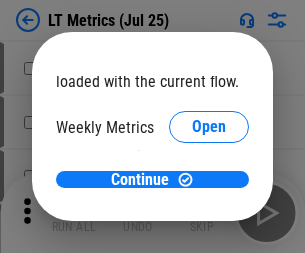 click on "Open" at bounding box center [209, 210] 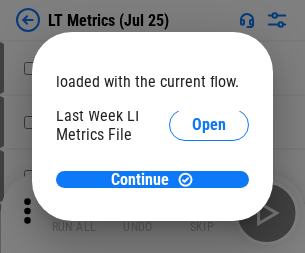 click on "Open" at bounding box center [209, 211] 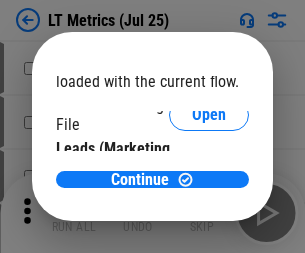 click on "Open" at bounding box center [209, 201] 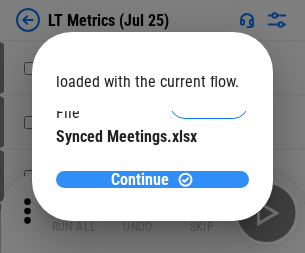 click on "Continue" at bounding box center [140, 180] 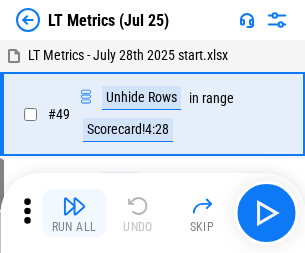 click at bounding box center (74, 206) 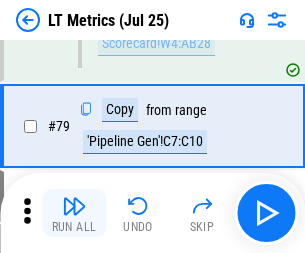 click at bounding box center (74, 206) 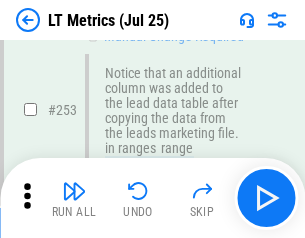 scroll, scrollTop: 3260, scrollLeft: 0, axis: vertical 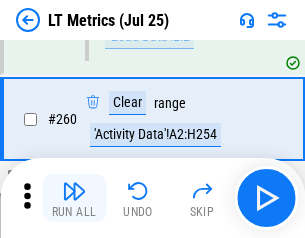 click at bounding box center (74, 191) 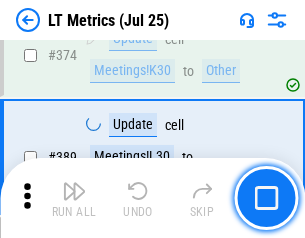 scroll, scrollTop: 4652, scrollLeft: 0, axis: vertical 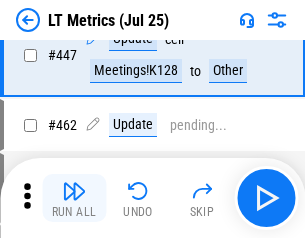 click at bounding box center (74, 191) 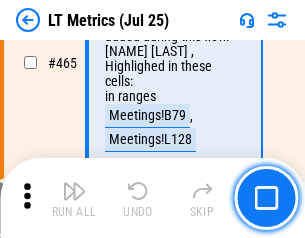 scroll, scrollTop: 5308, scrollLeft: 0, axis: vertical 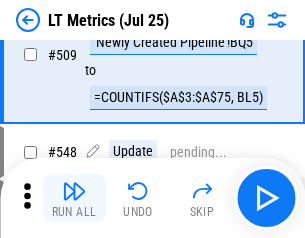 click at bounding box center (74, 191) 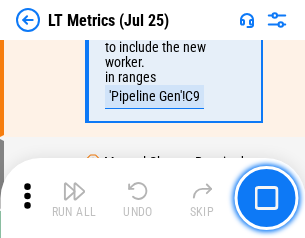 scroll, scrollTop: 6907, scrollLeft: 0, axis: vertical 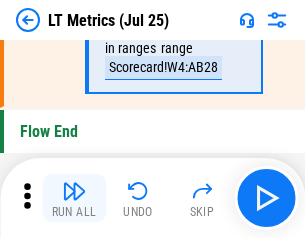 click at bounding box center [74, 191] 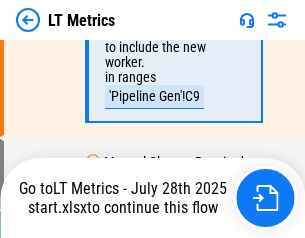 scroll, scrollTop: 6907, scrollLeft: 0, axis: vertical 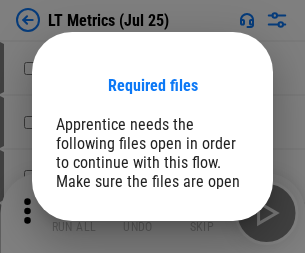 click on "Open" at bounding box center [209, 265] 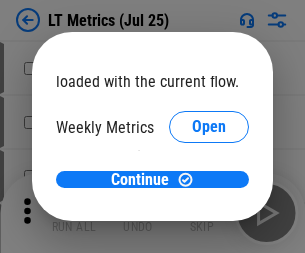click on "Open" at bounding box center (209, 210) 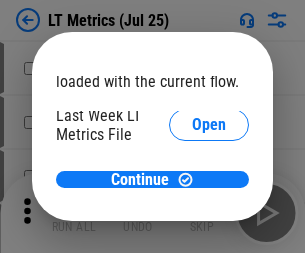 click on "Open" at bounding box center [209, 211] 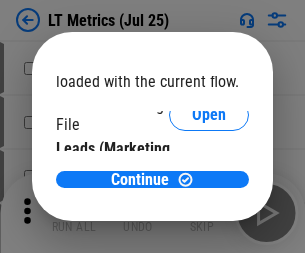 click on "Open" at bounding box center [209, 201] 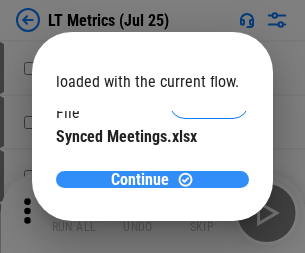 click on "Continue" at bounding box center (140, 180) 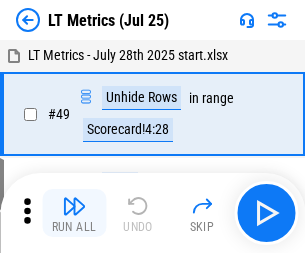 click at bounding box center (74, 206) 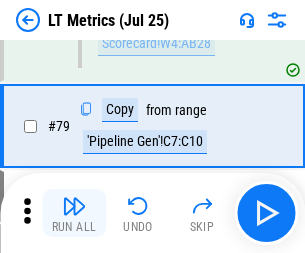 click at bounding box center (74, 206) 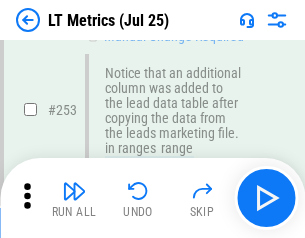 scroll, scrollTop: 3260, scrollLeft: 0, axis: vertical 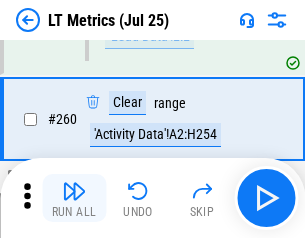 click at bounding box center (74, 191) 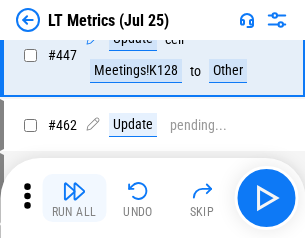 click at bounding box center [74, 191] 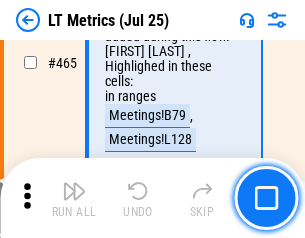 scroll, scrollTop: 5308, scrollLeft: 0, axis: vertical 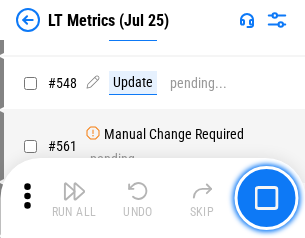 click at bounding box center [74, 191] 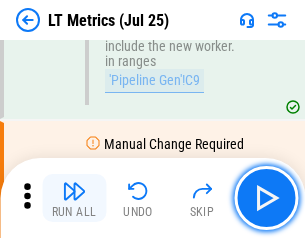 scroll, scrollTop: 6907, scrollLeft: 0, axis: vertical 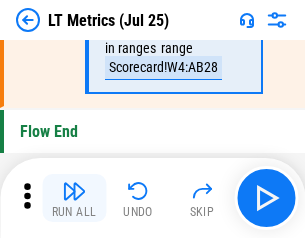 click at bounding box center [74, 191] 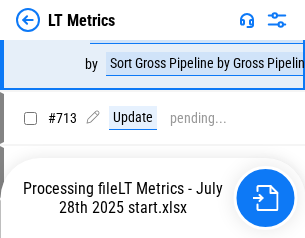 scroll, scrollTop: 6907, scrollLeft: 0, axis: vertical 